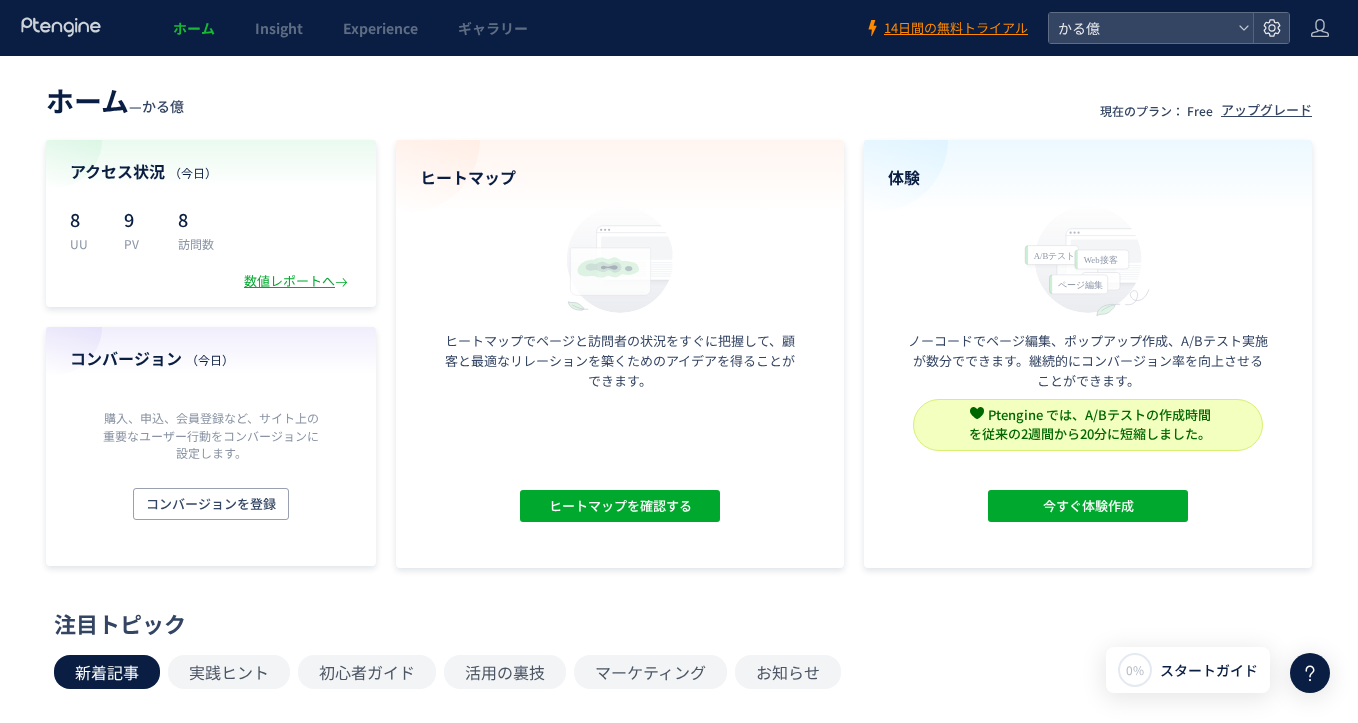 scroll, scrollTop: 0, scrollLeft: 0, axis: both 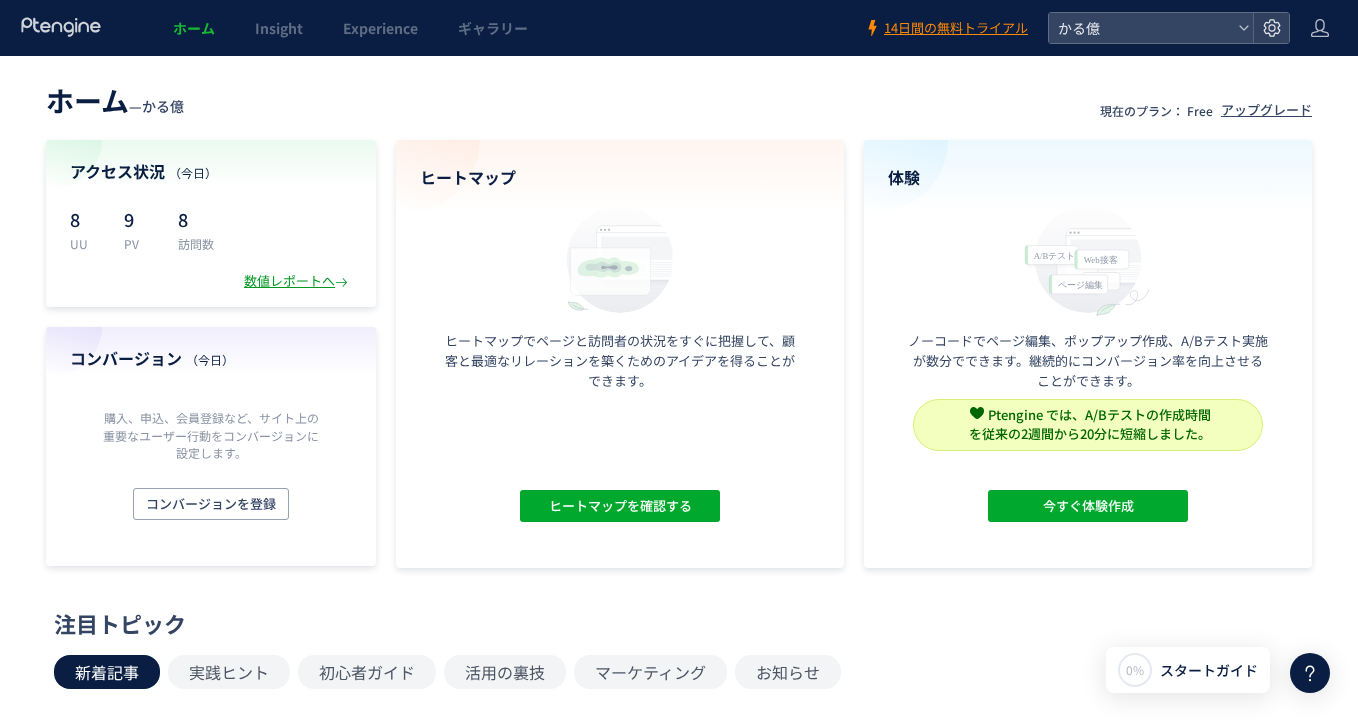 click on "数値レポートへ" at bounding box center [298, 281] 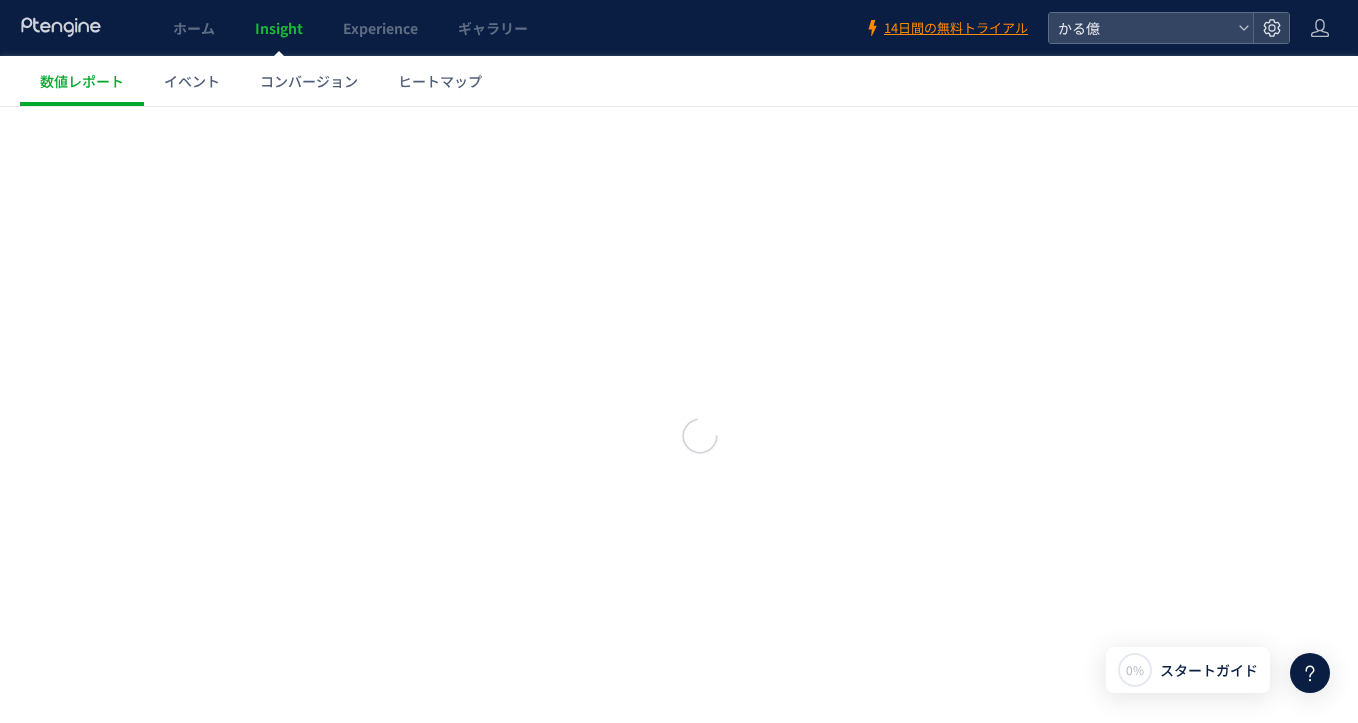 scroll, scrollTop: 0, scrollLeft: 0, axis: both 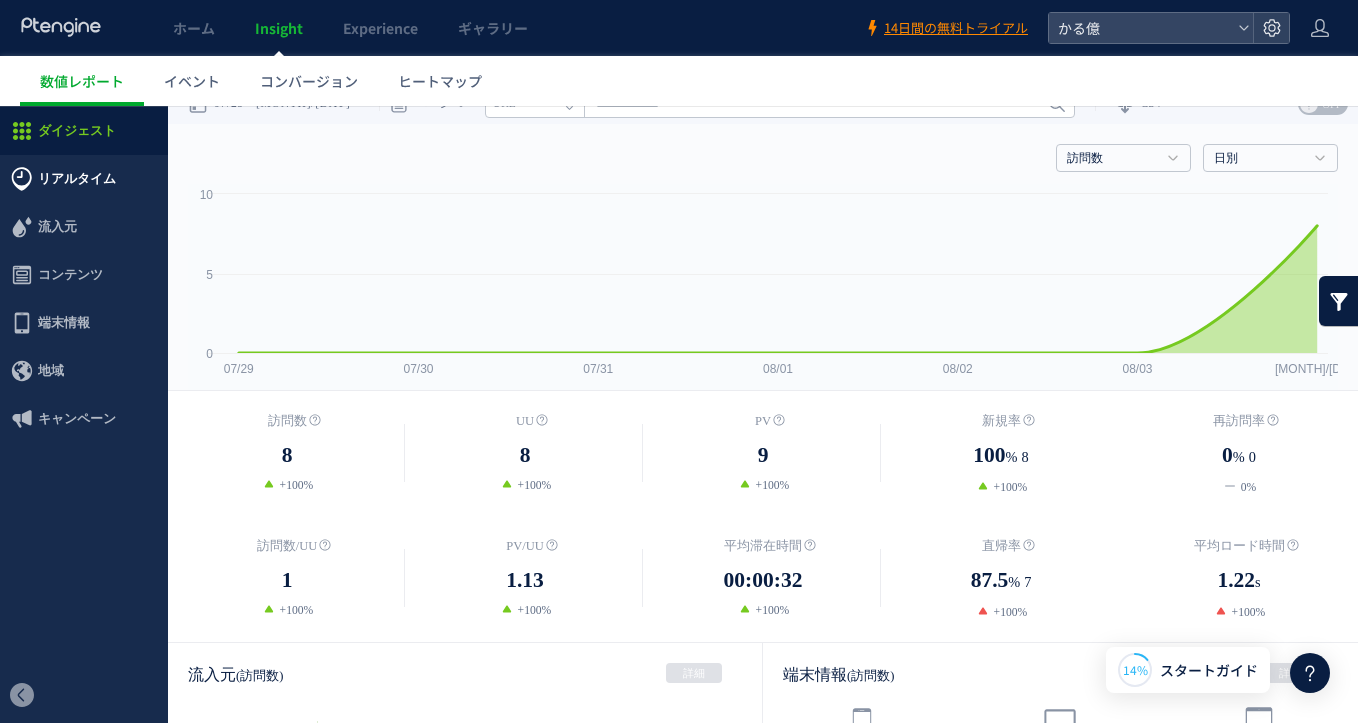 click on "リアルタイム" at bounding box center [77, 179] 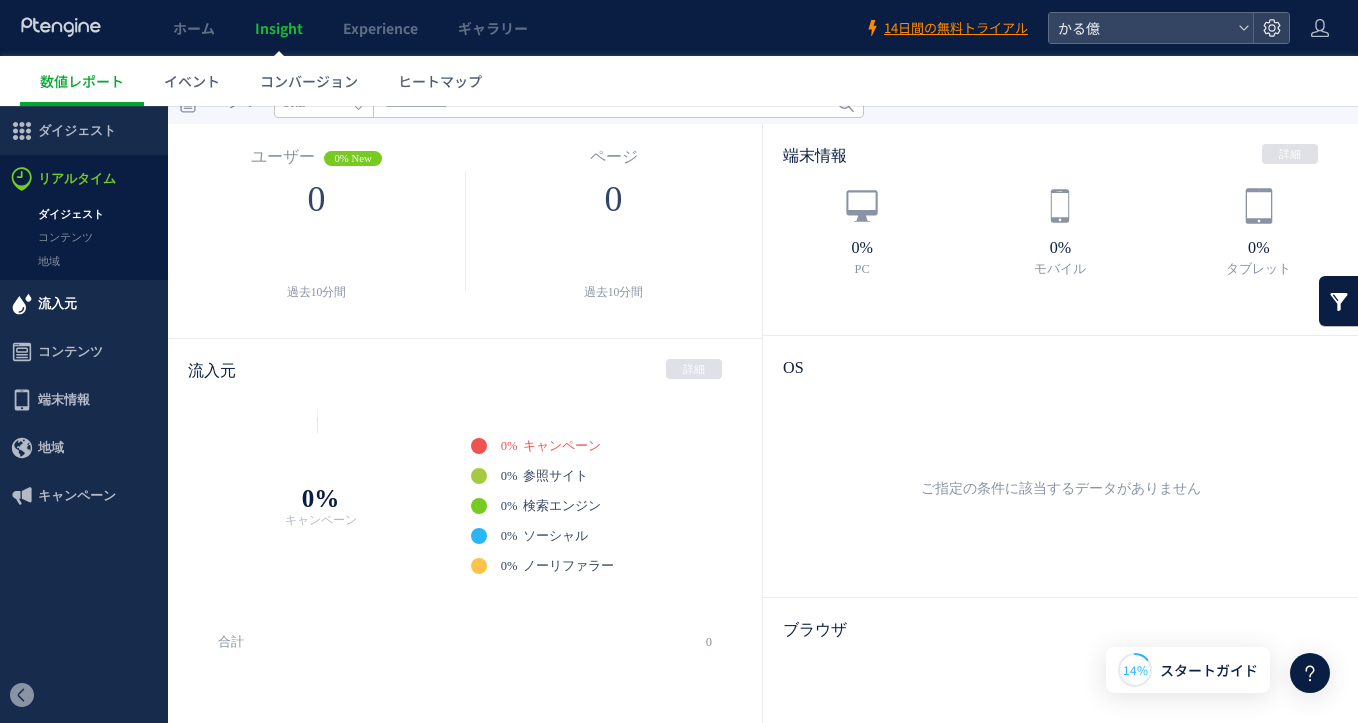 click on "流入元" at bounding box center (57, 304) 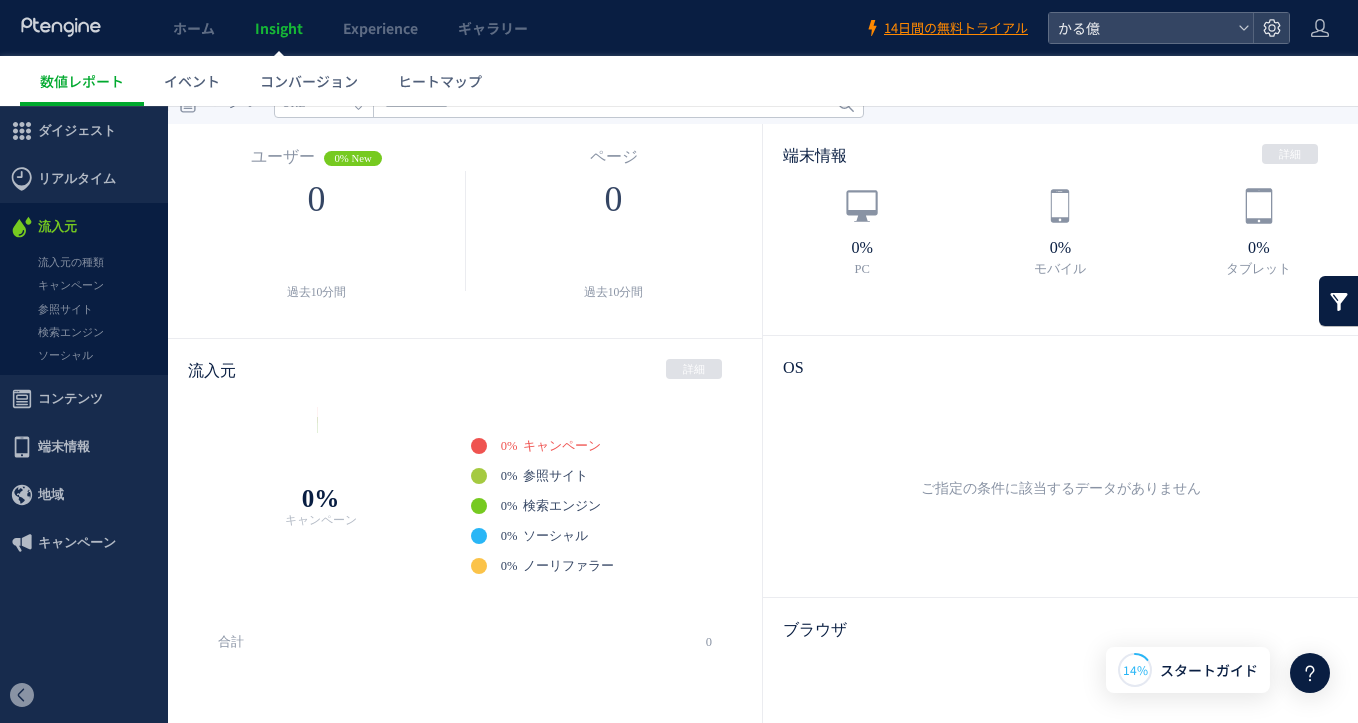scroll, scrollTop: 0, scrollLeft: 0, axis: both 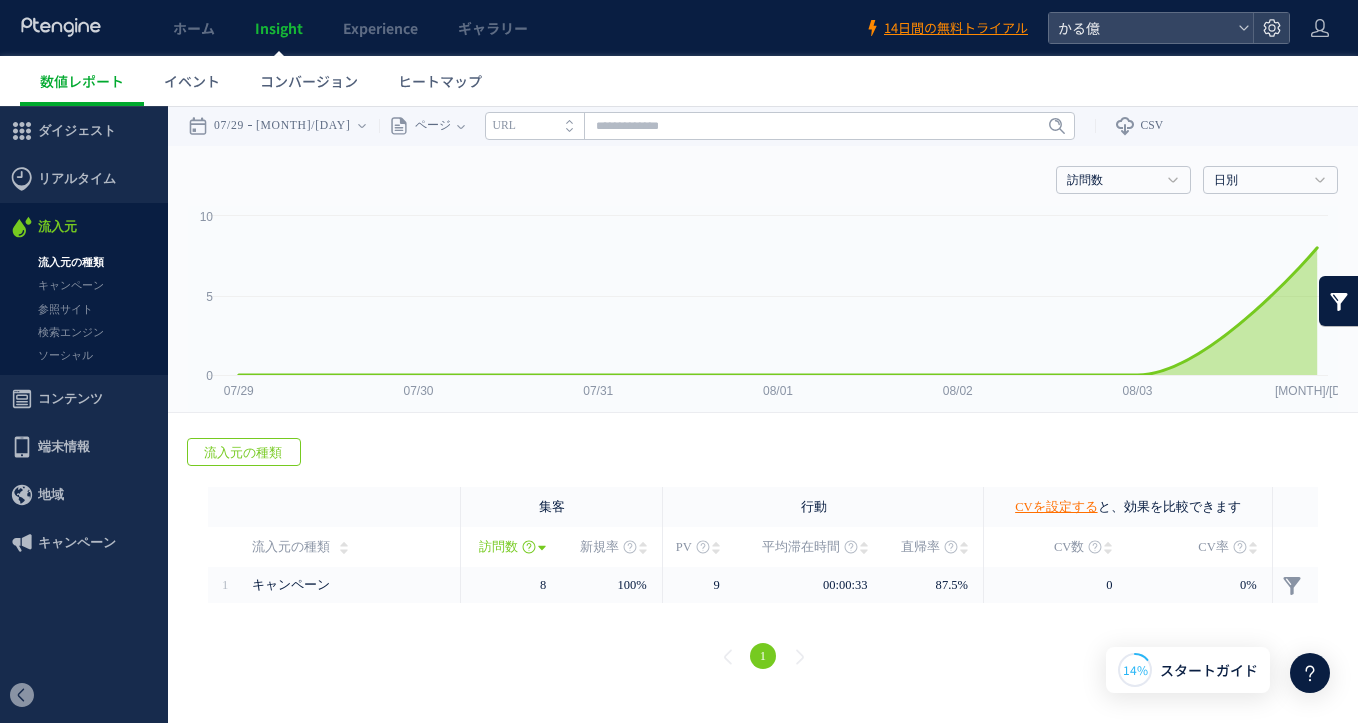click on "直帰率" at bounding box center [920, 547] 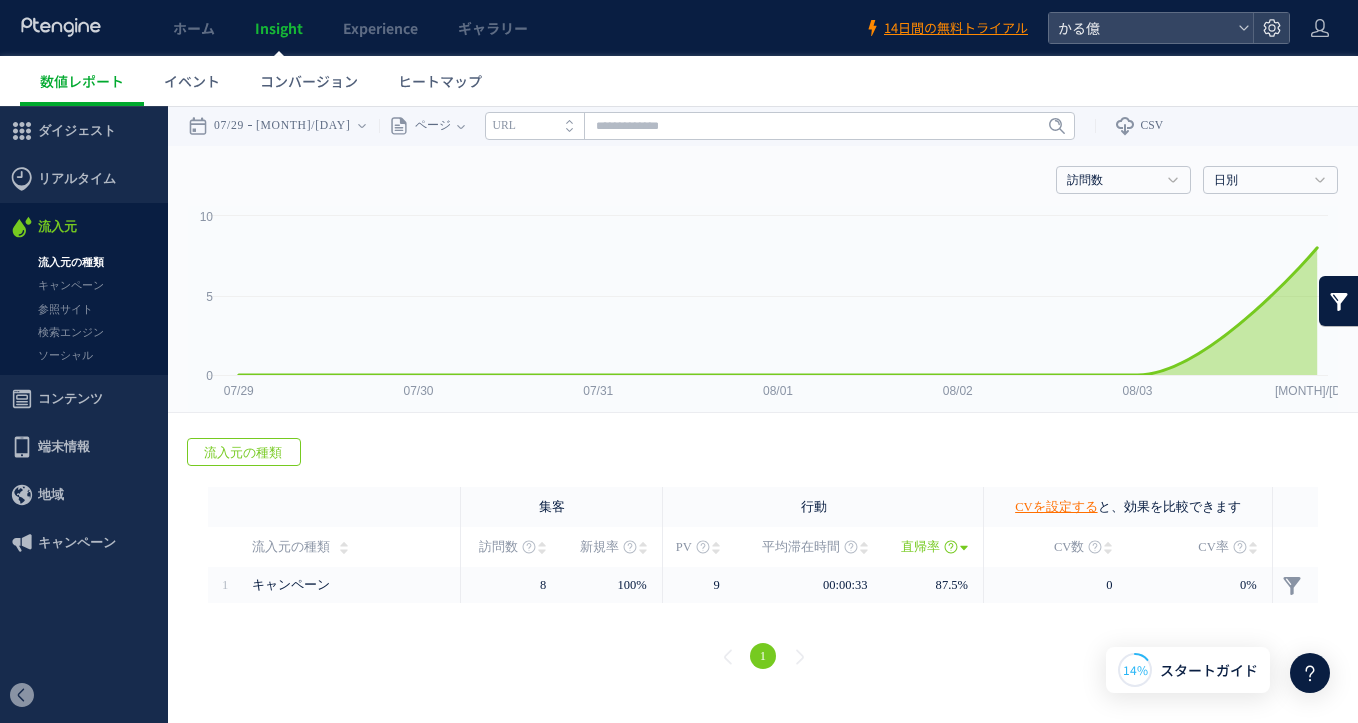 click on "直帰率" at bounding box center [920, 547] 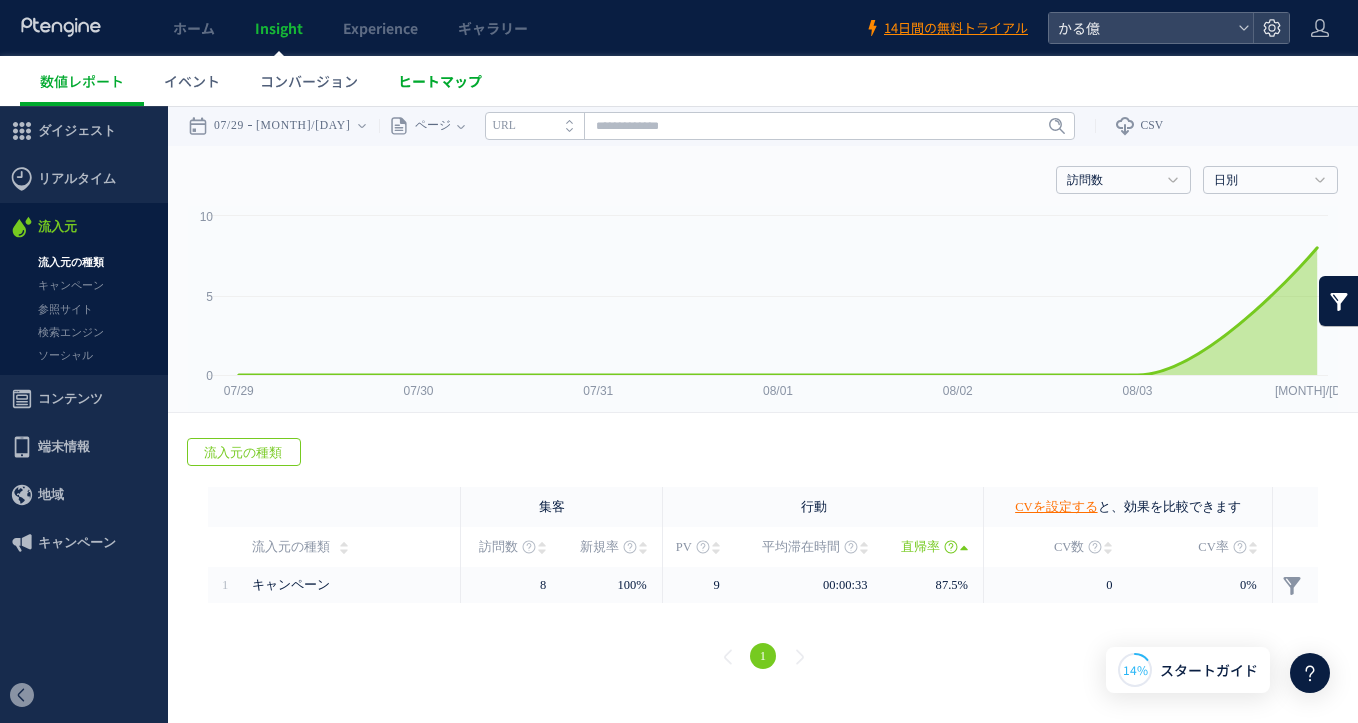 click on "ヒートマップ" at bounding box center [440, 81] 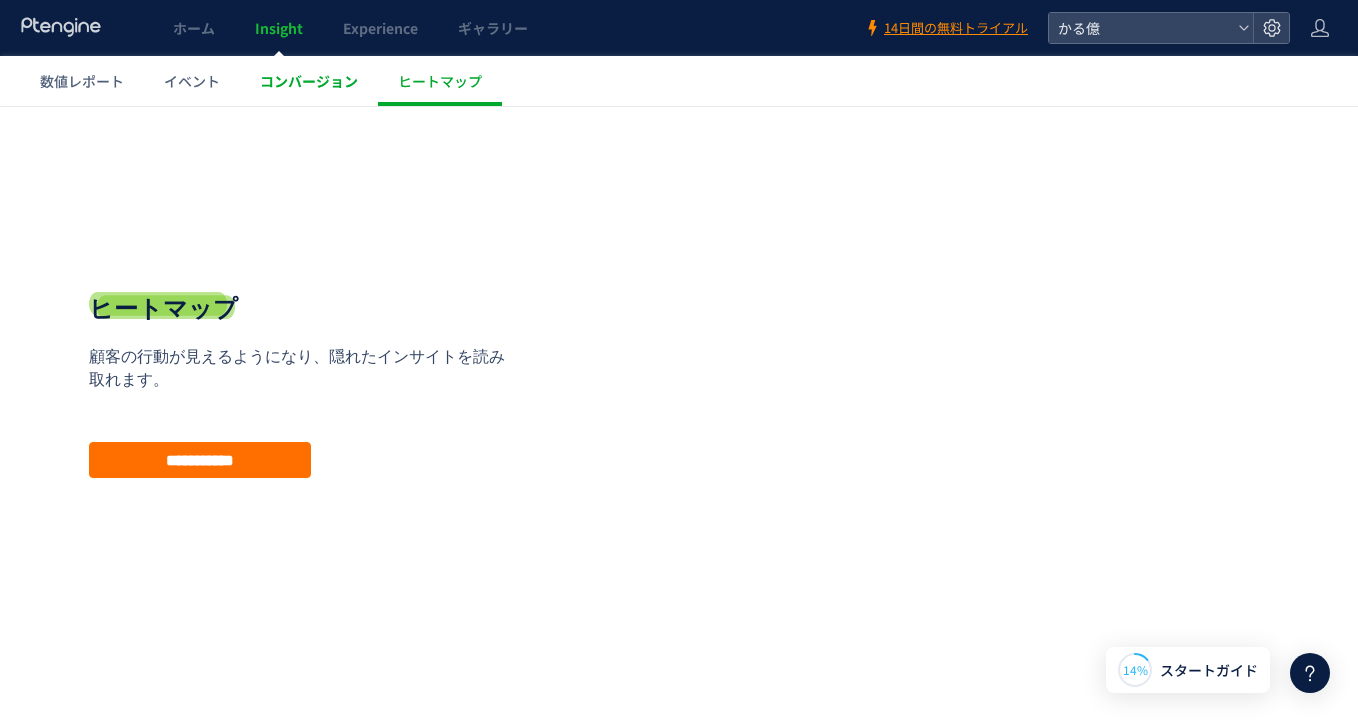 click on "コンバージョン" at bounding box center (309, 81) 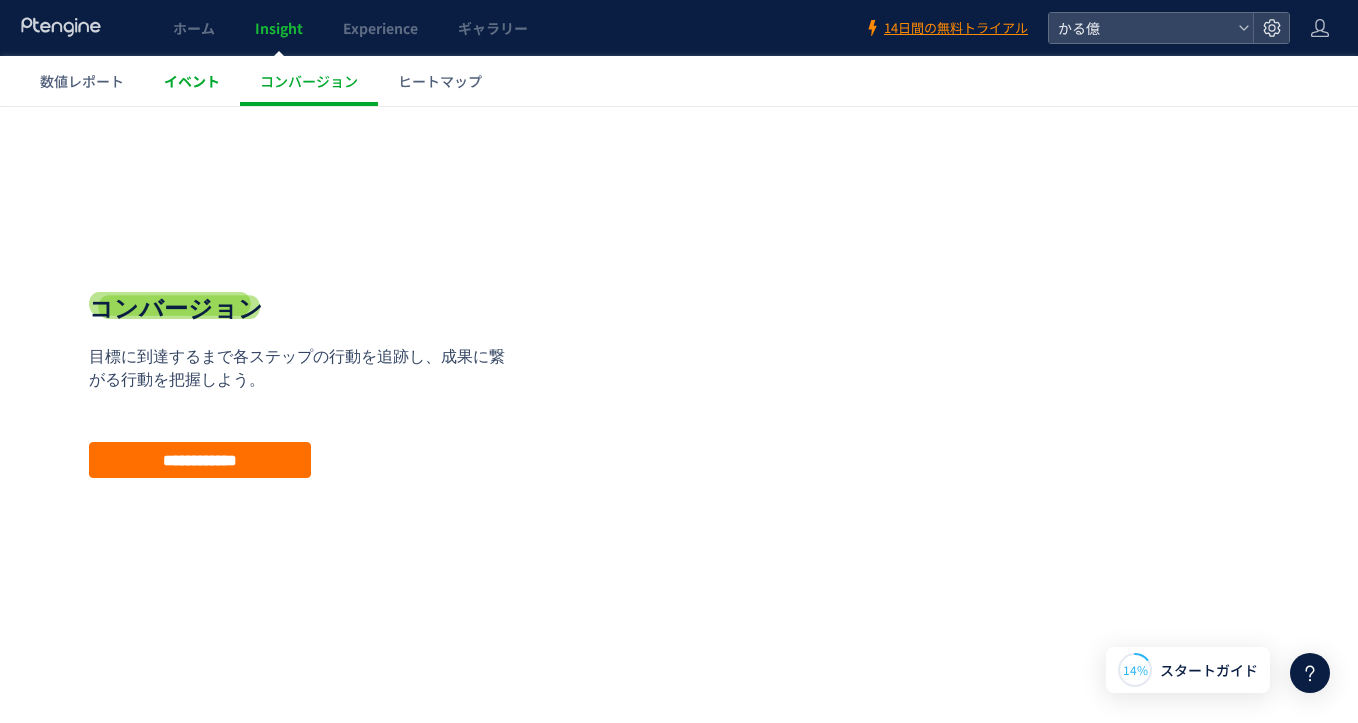 click on "イベント" at bounding box center (192, 81) 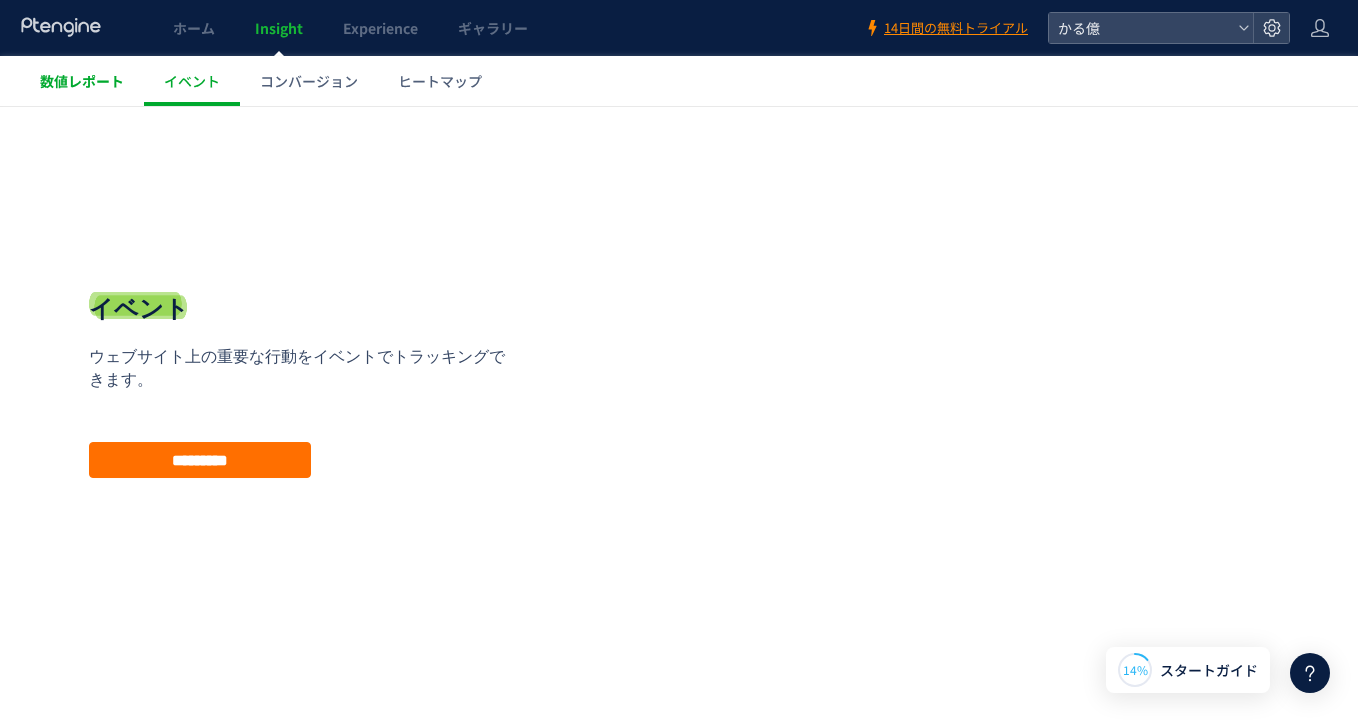 click on "数値レポート" at bounding box center [82, 81] 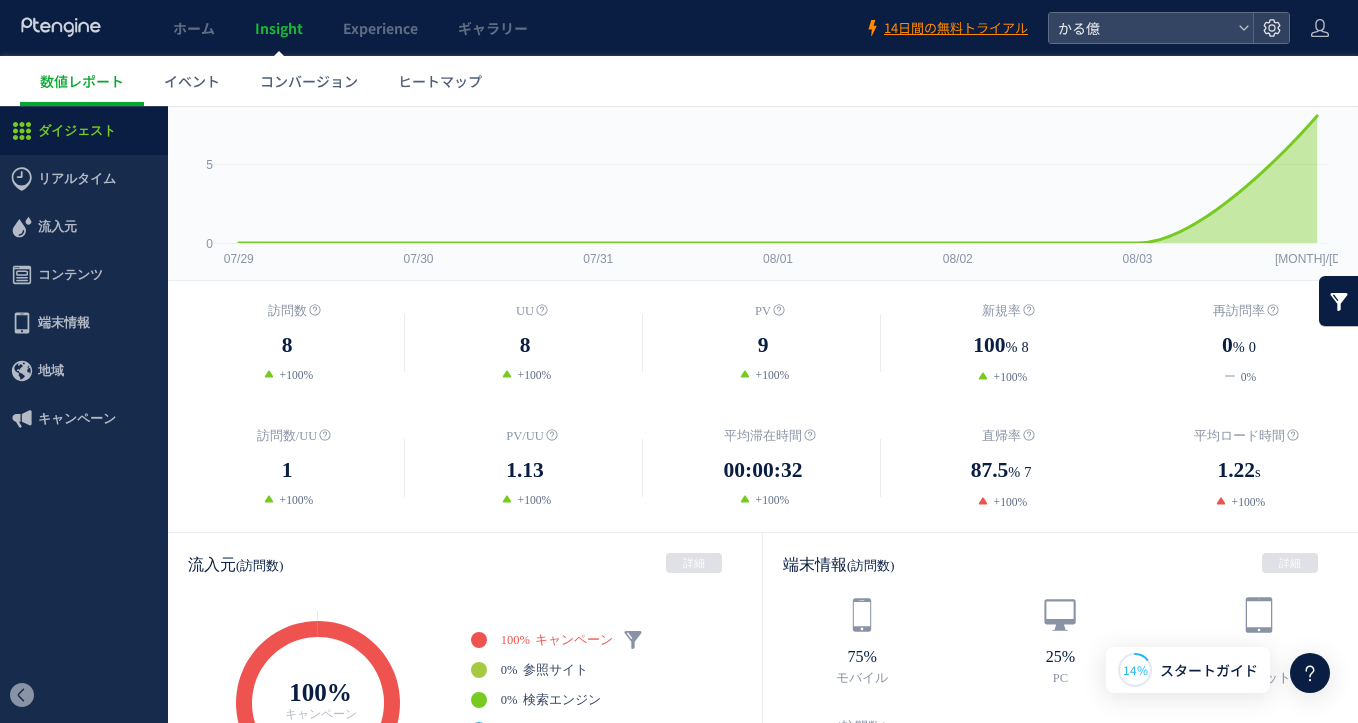 scroll, scrollTop: 0, scrollLeft: 0, axis: both 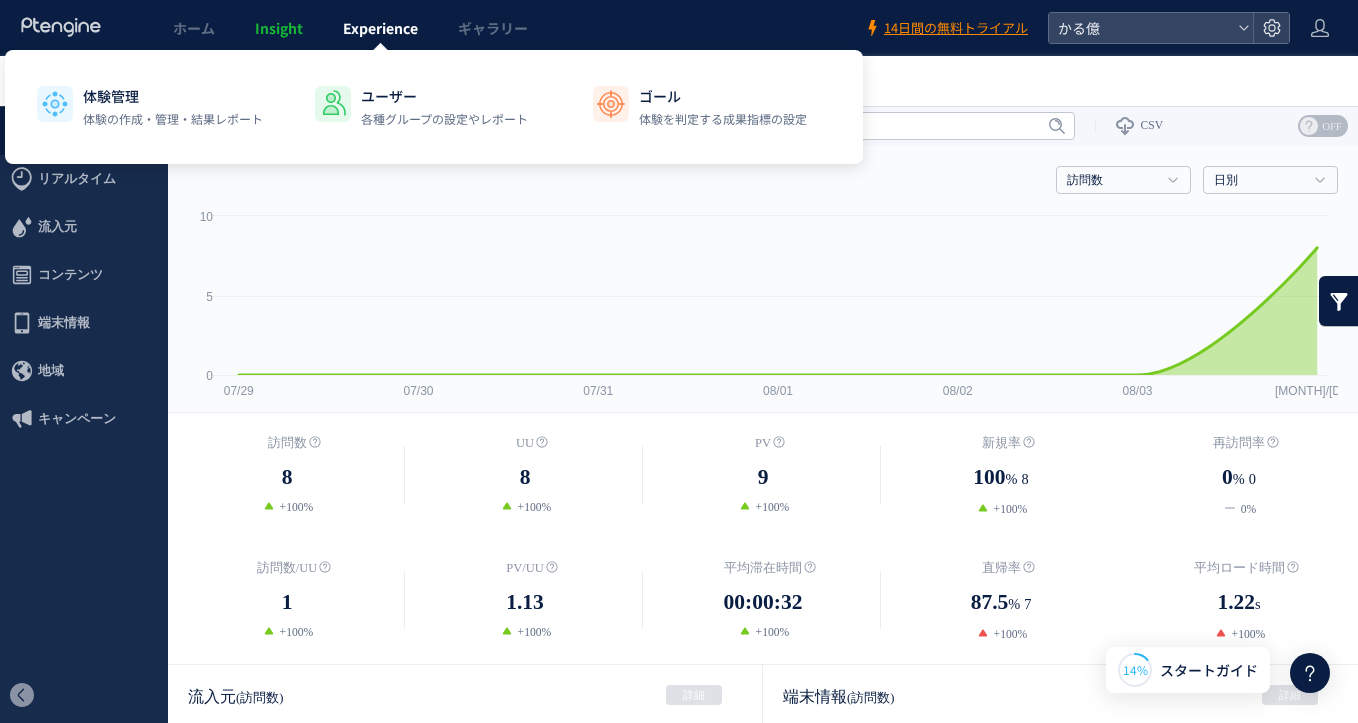 click on "Experience" at bounding box center (380, 28) 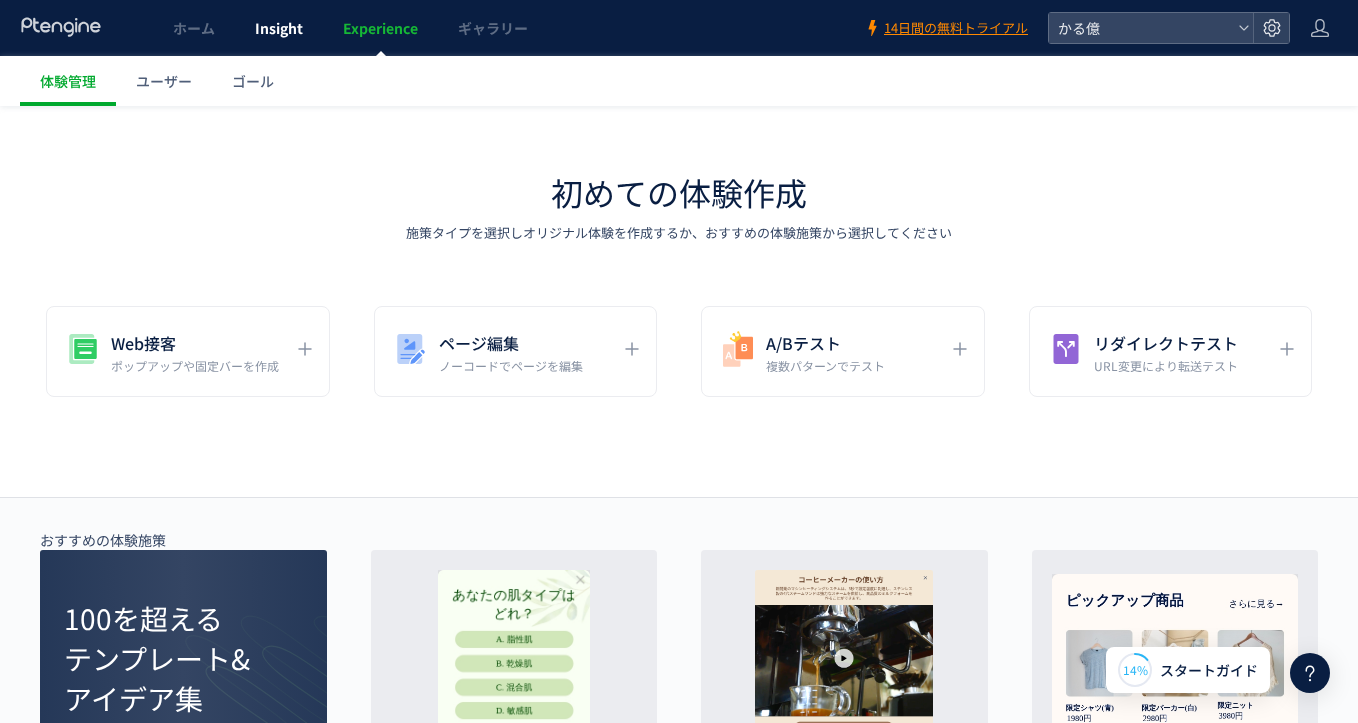 click on "Insight" 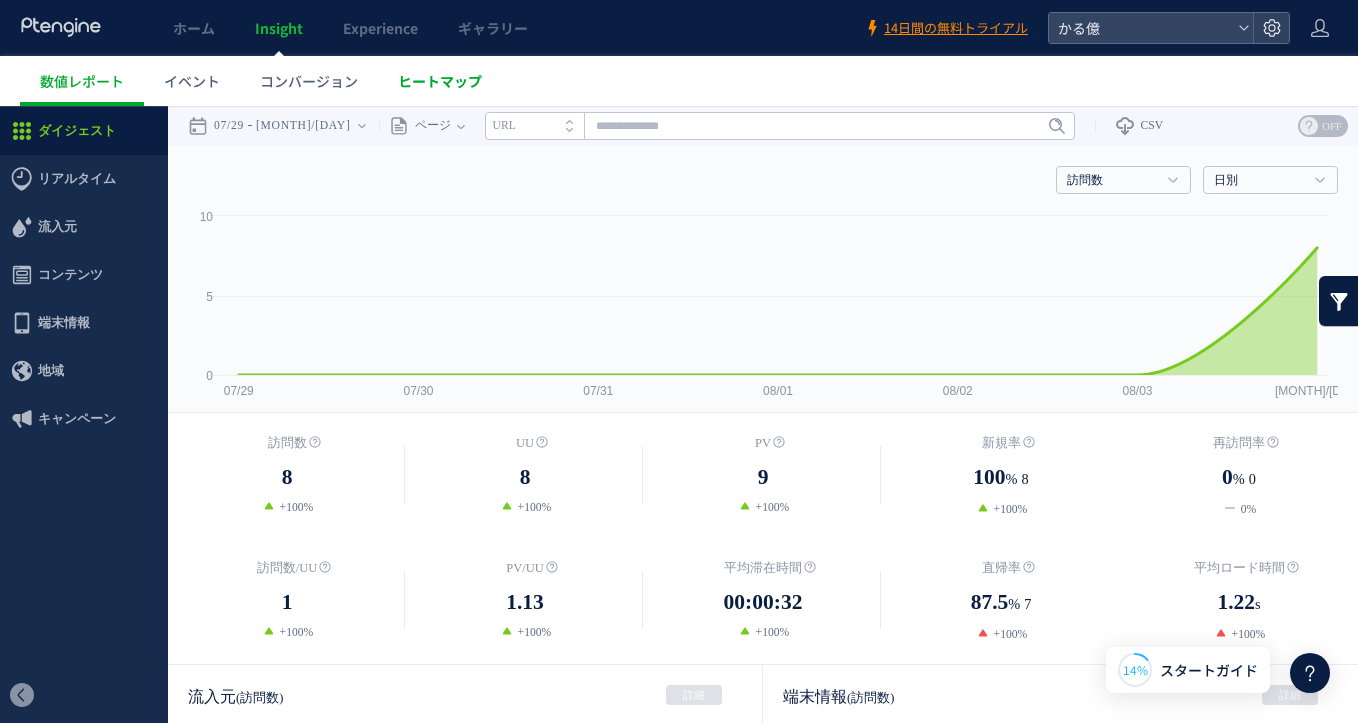 click on "ヒートマップ" at bounding box center [440, 81] 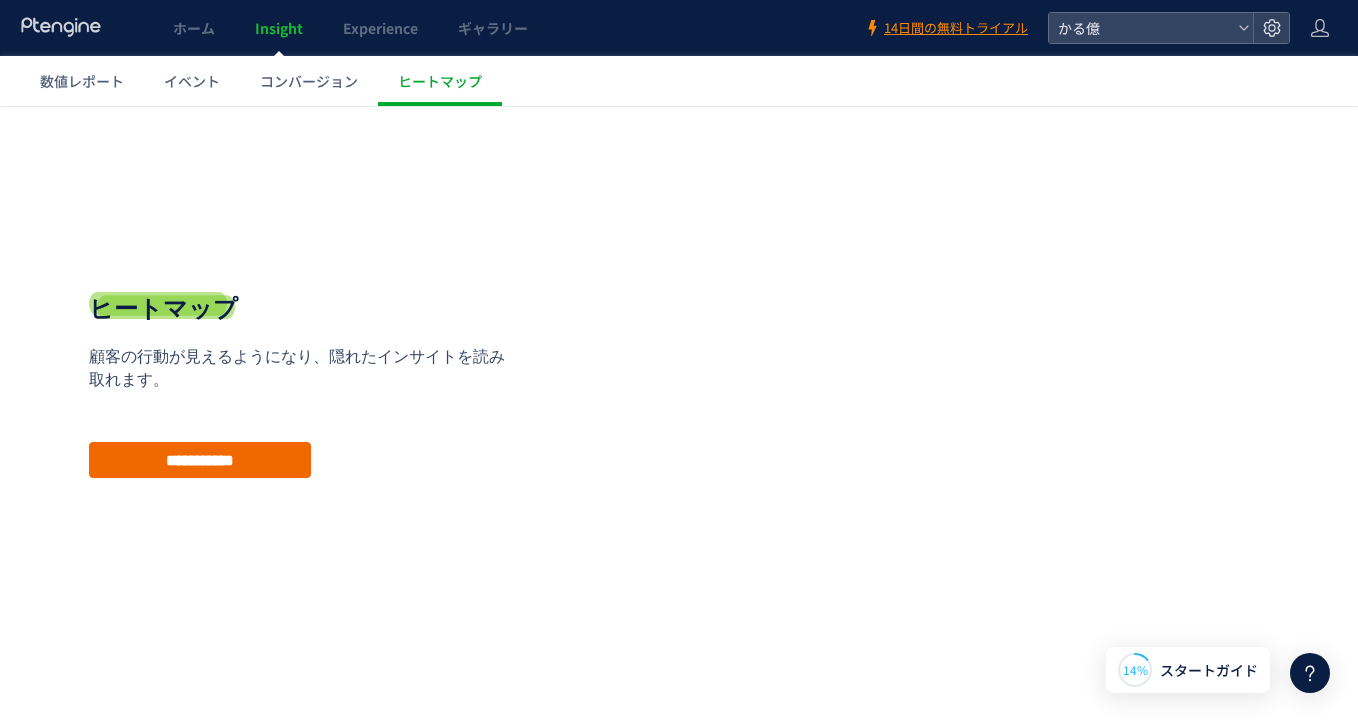 click on "**********" at bounding box center [200, 460] 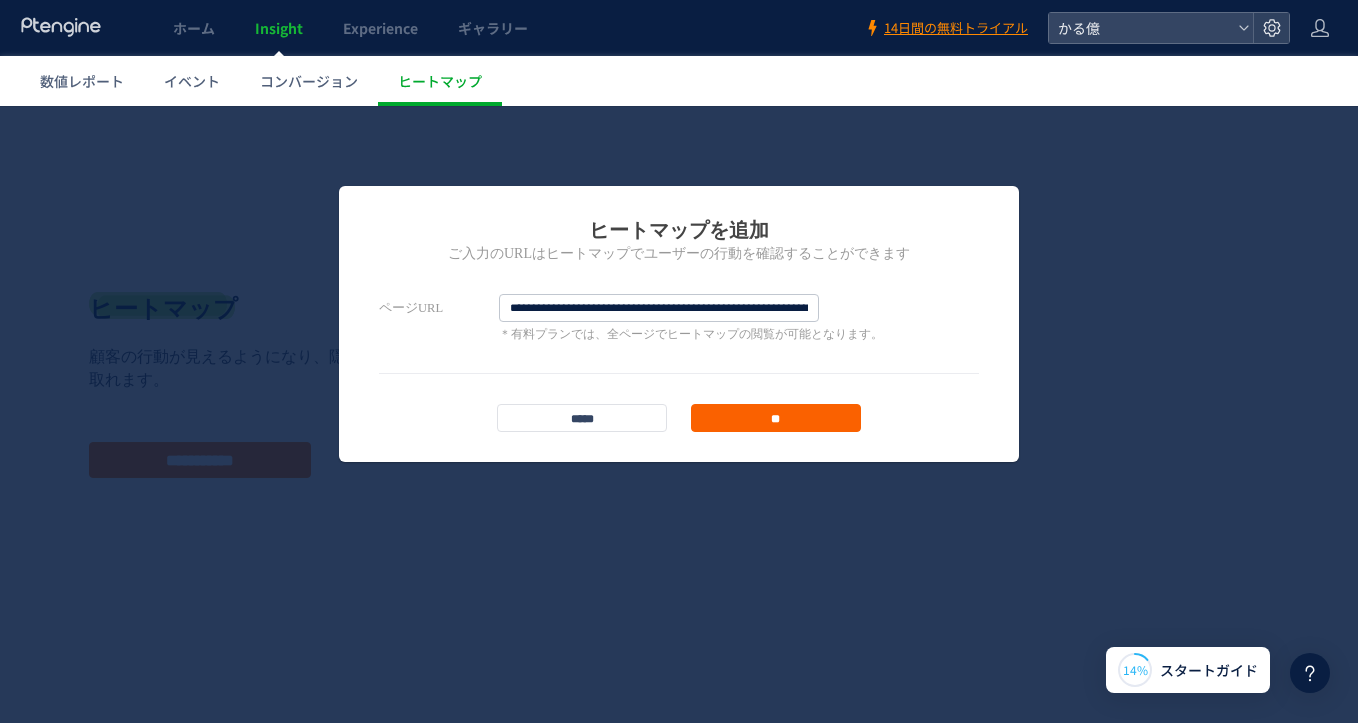 click on "**" at bounding box center (776, 418) 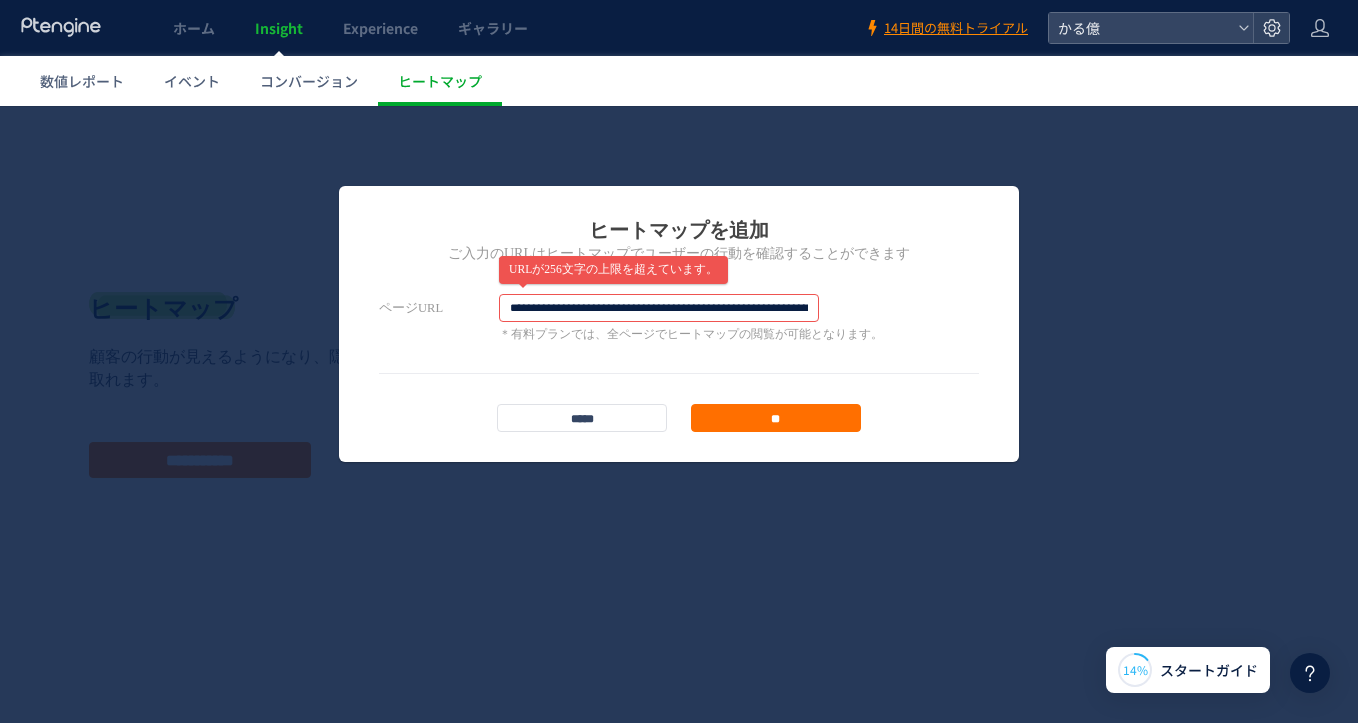 click on "**********" at bounding box center [659, 308] 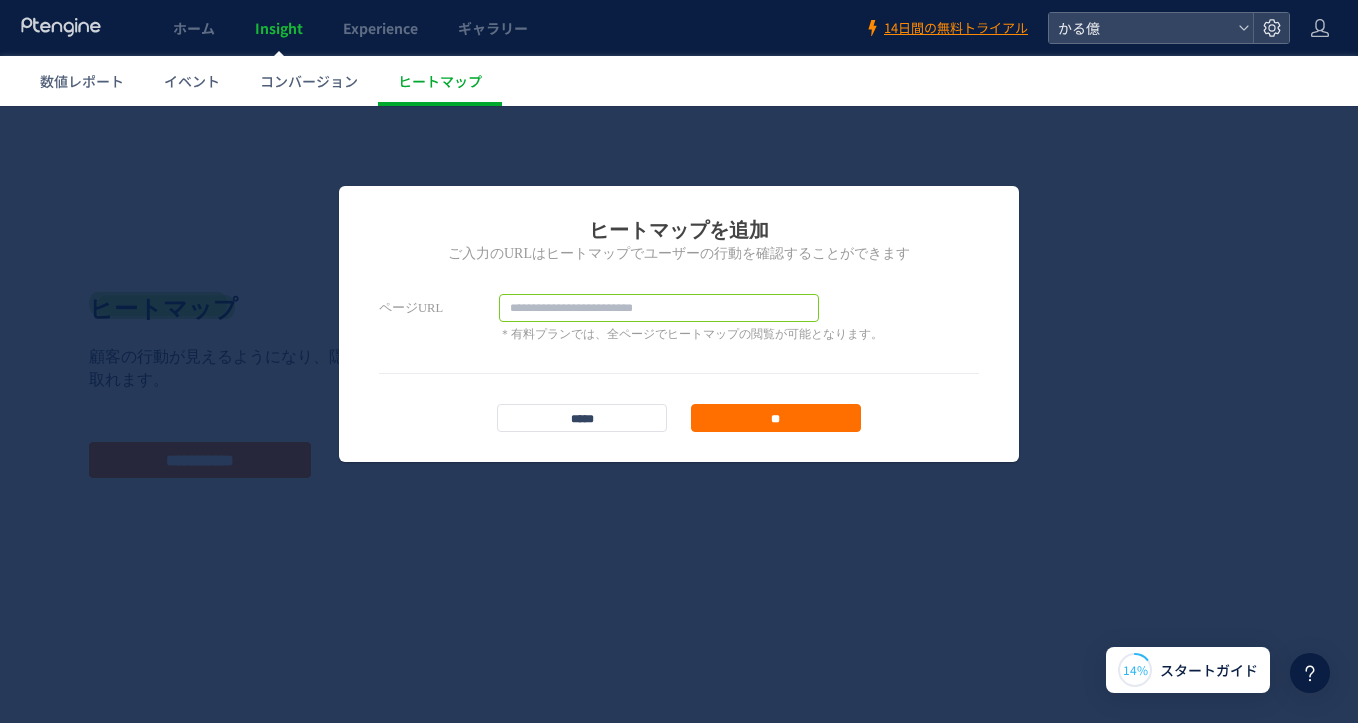 paste on "**********" 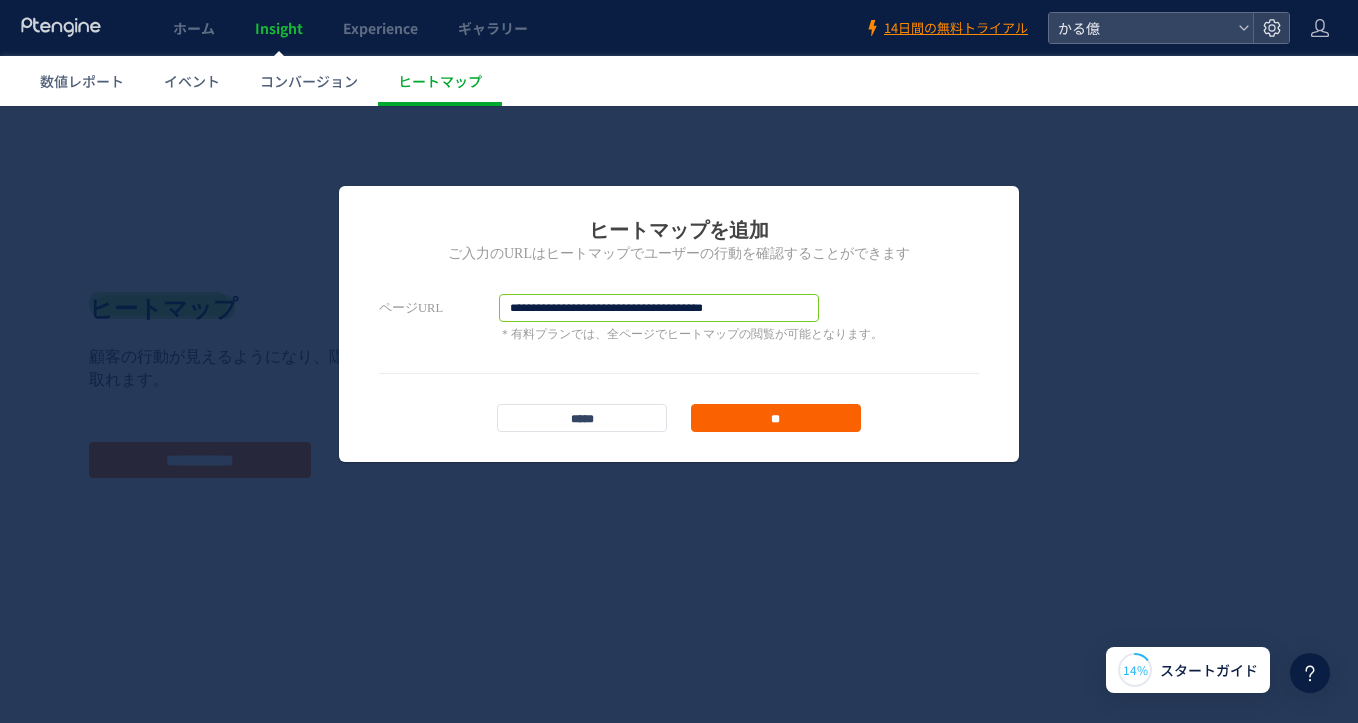 type on "**********" 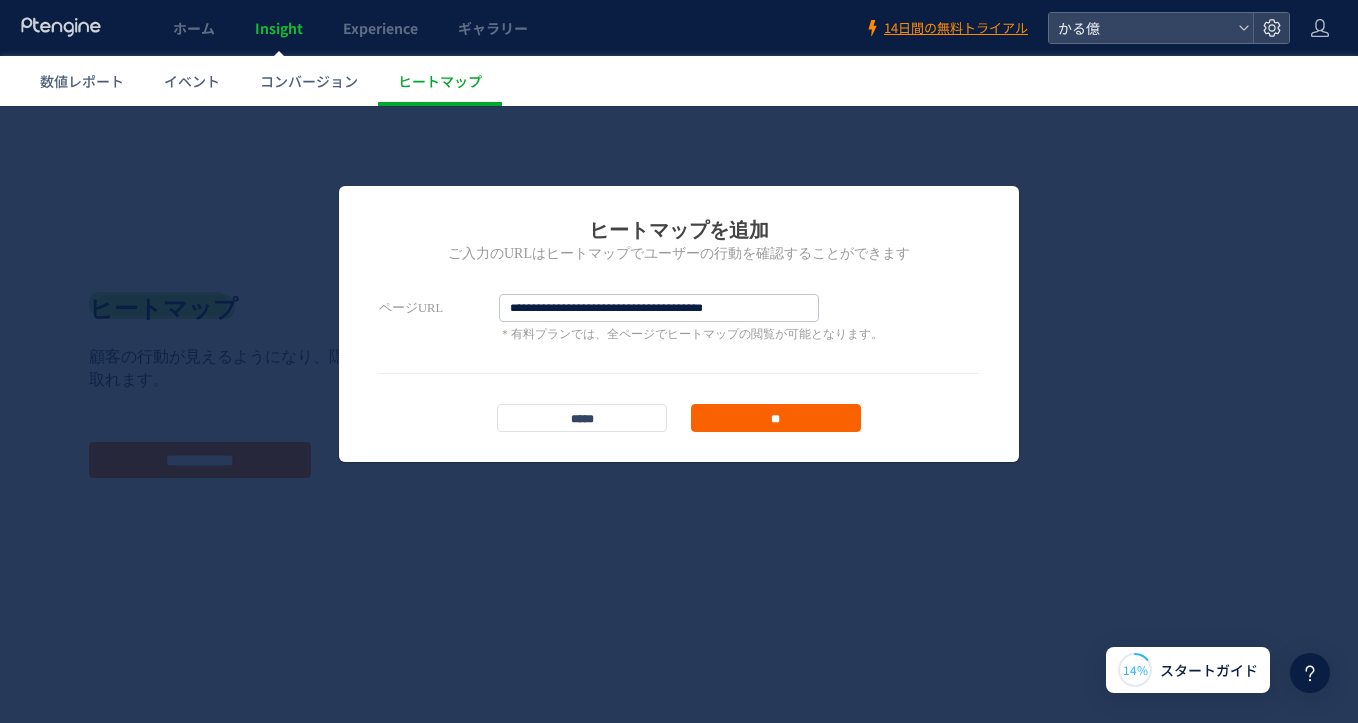 click on "**" at bounding box center (776, 418) 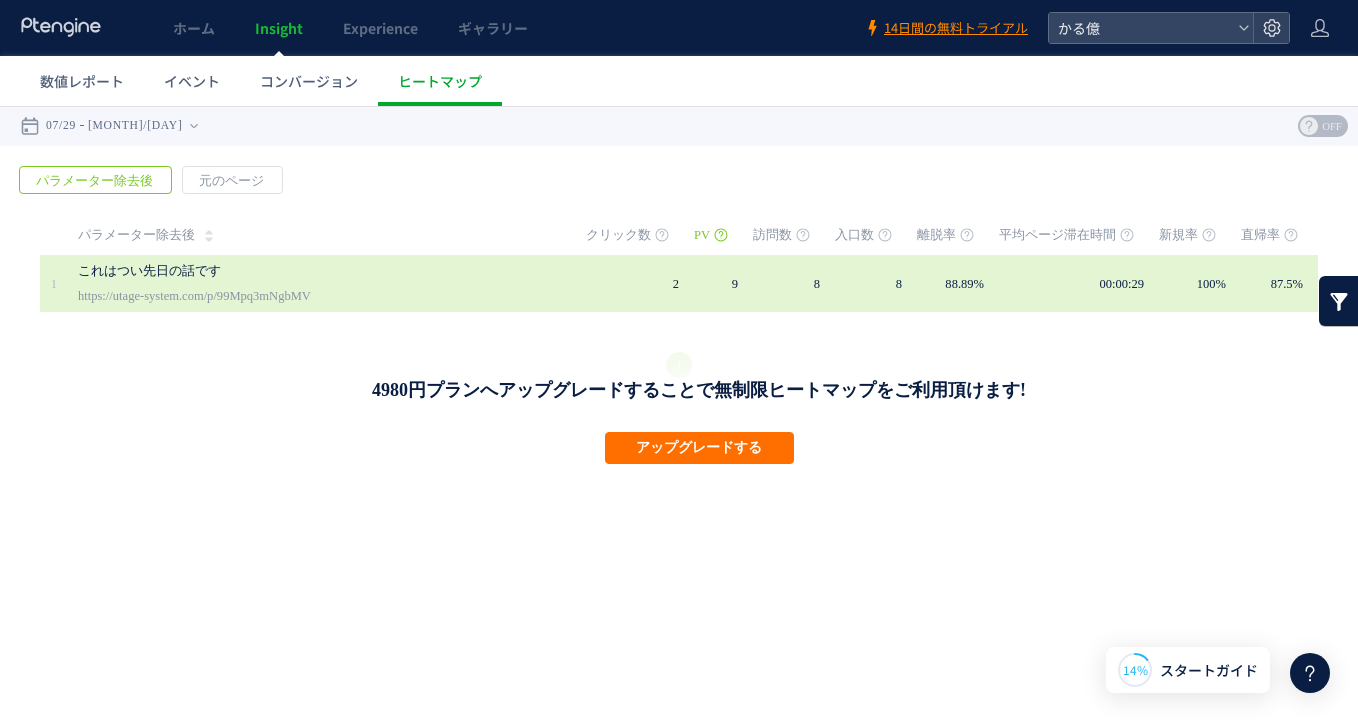 click on "これはつい先日の話です
https://utage-system.com/p/99Mpq3mNgbMV" at bounding box center (318, 283) 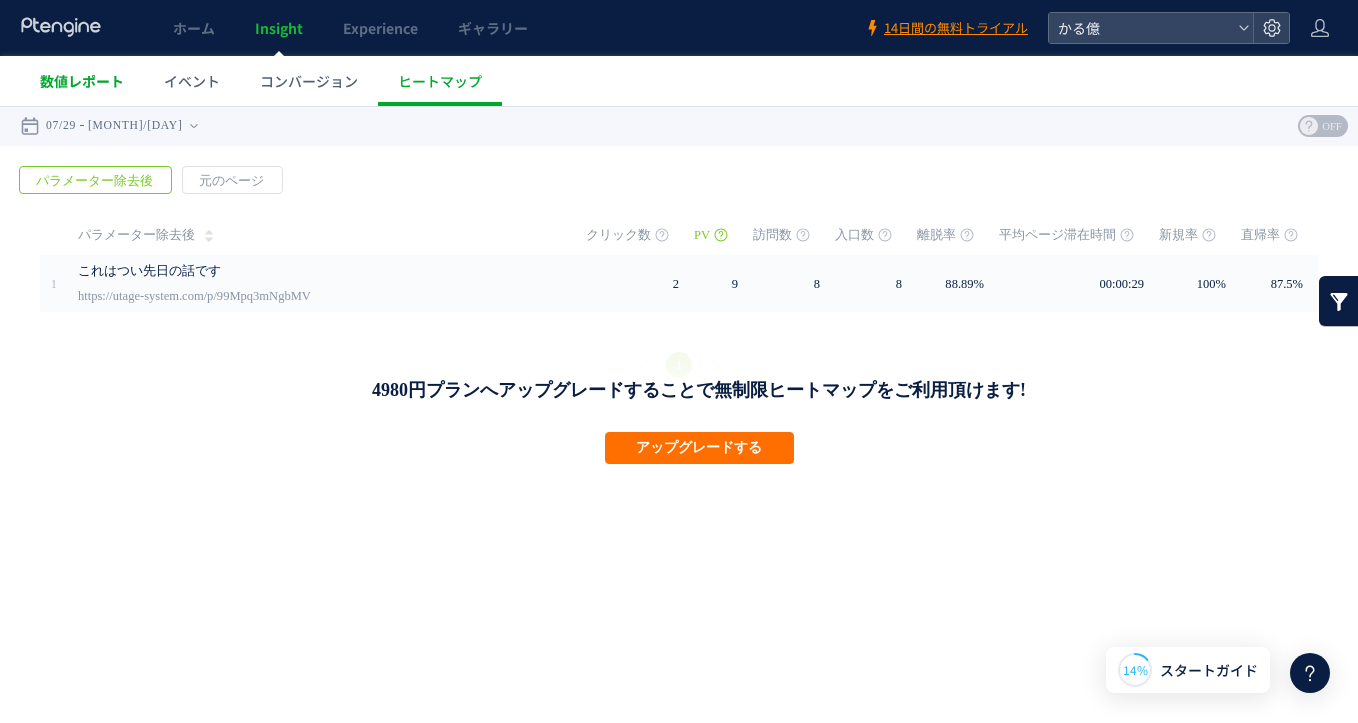 click on "数値レポート" at bounding box center [82, 81] 